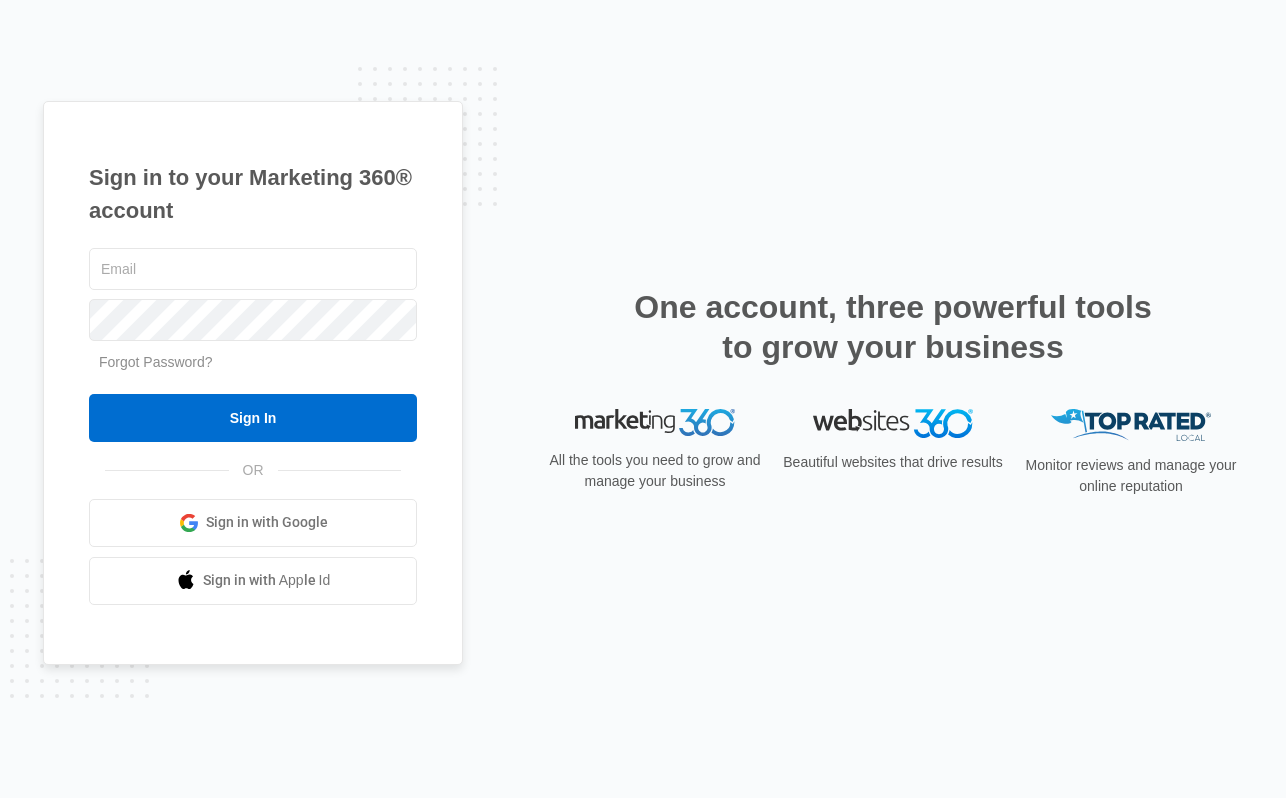 scroll, scrollTop: 0, scrollLeft: 0, axis: both 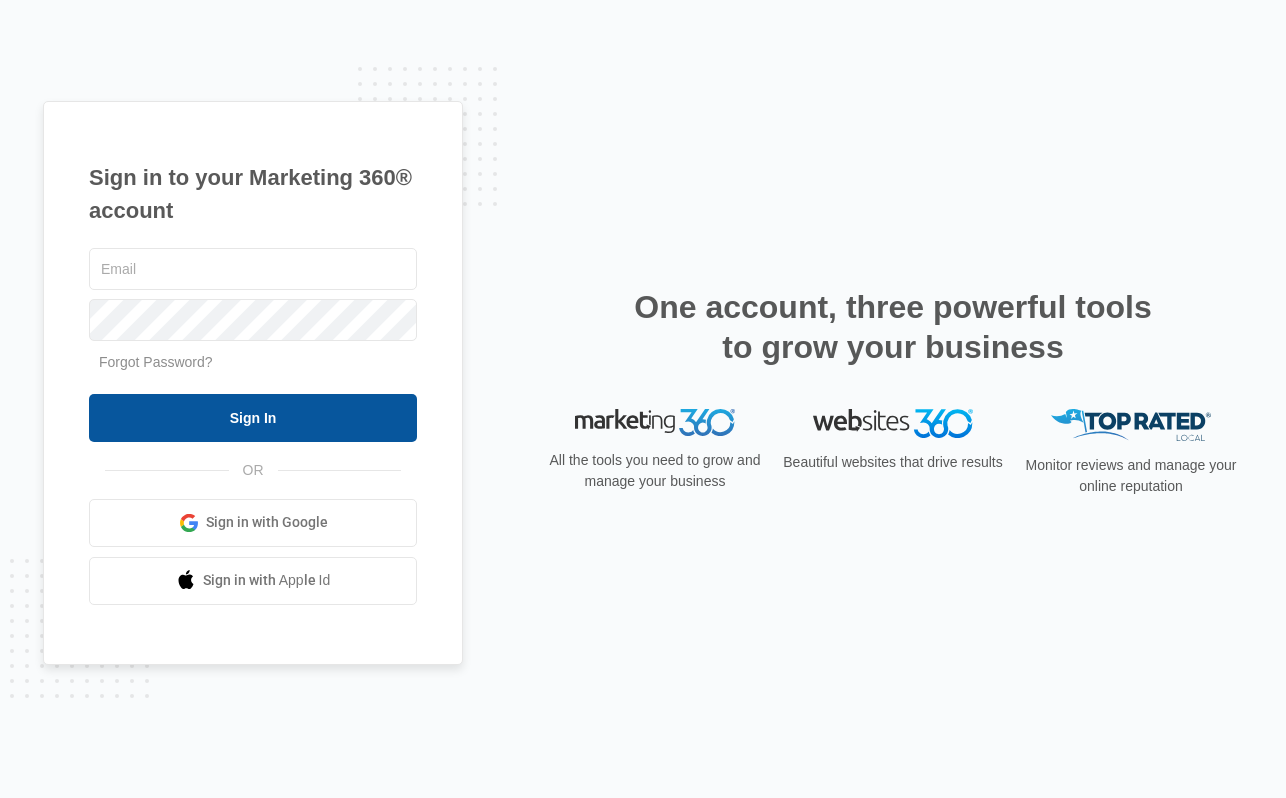 type on "[EMAIL]" 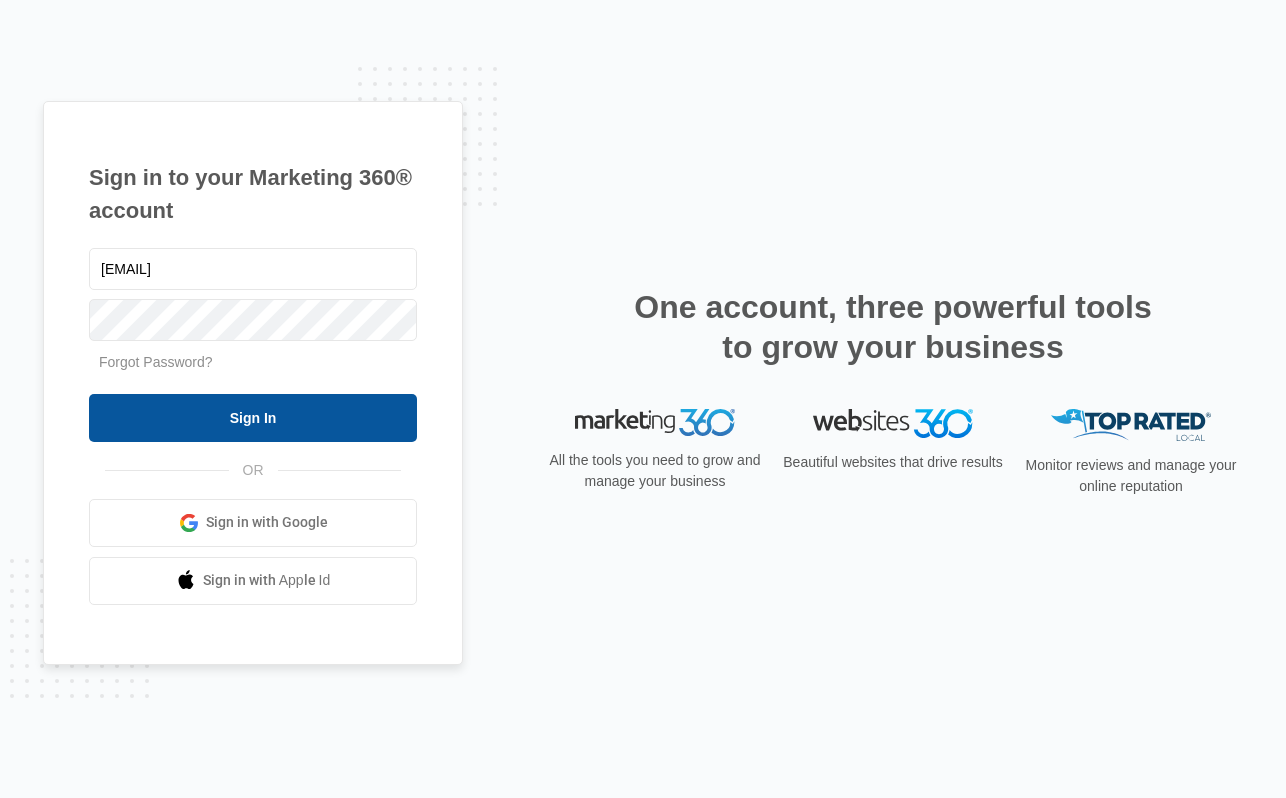 click on "Sign In" at bounding box center [253, 418] 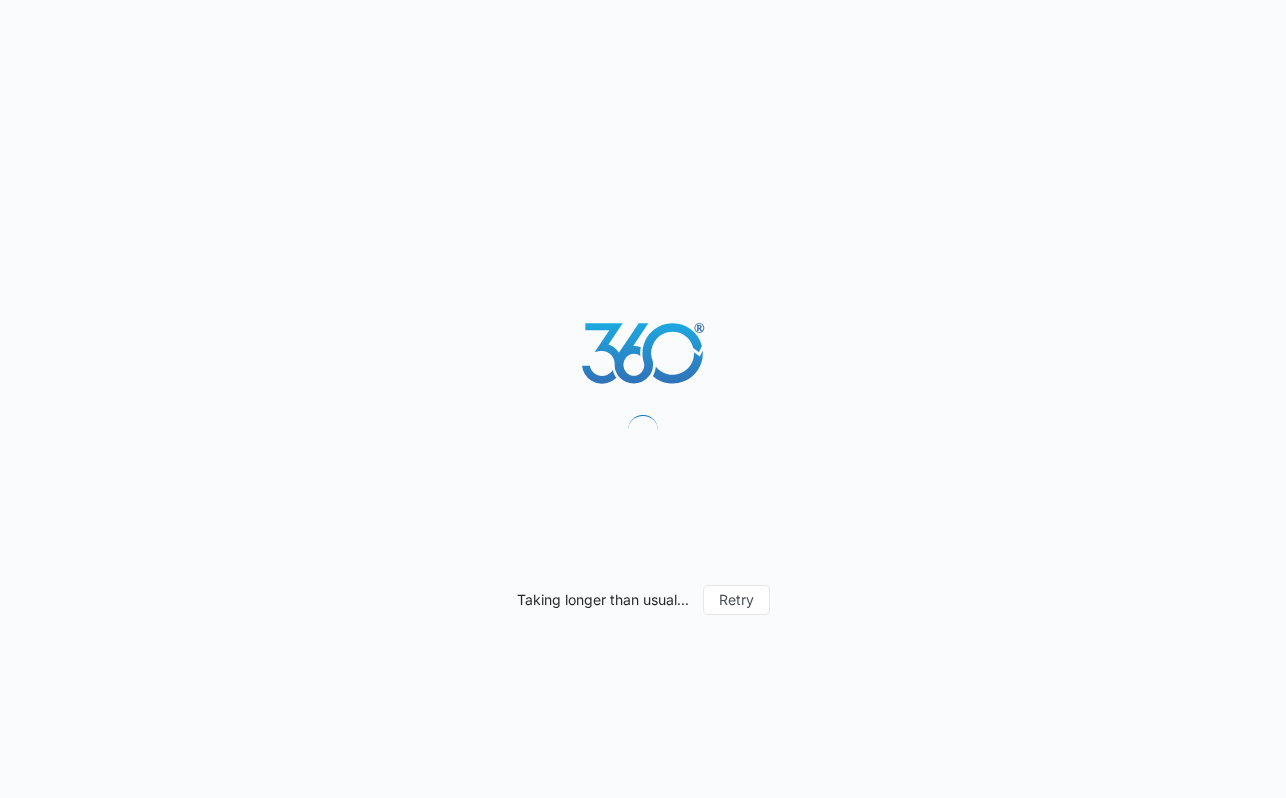scroll, scrollTop: 0, scrollLeft: 0, axis: both 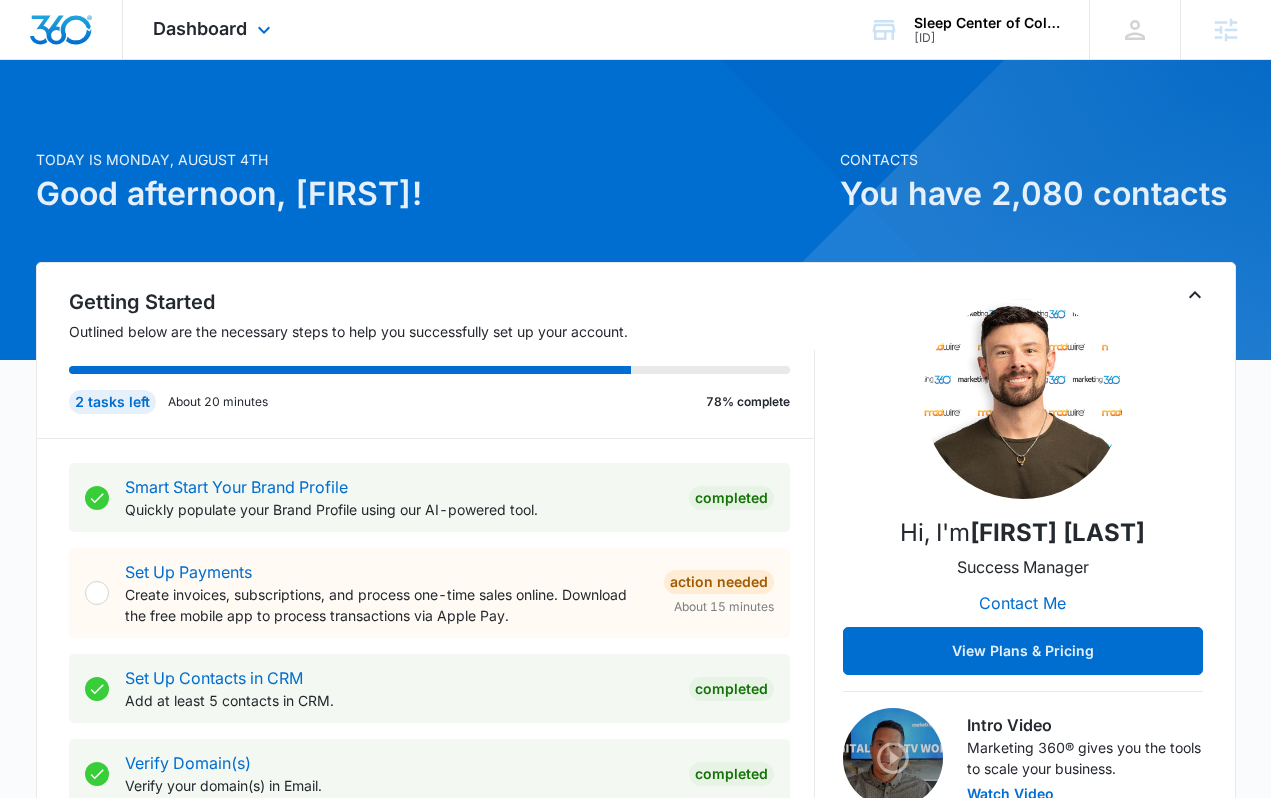 click on "Dashboard Apps Reputation Websites Forms CRM Email Social Content Ads Intelligence Files Brand Settings" at bounding box center [214, 29] 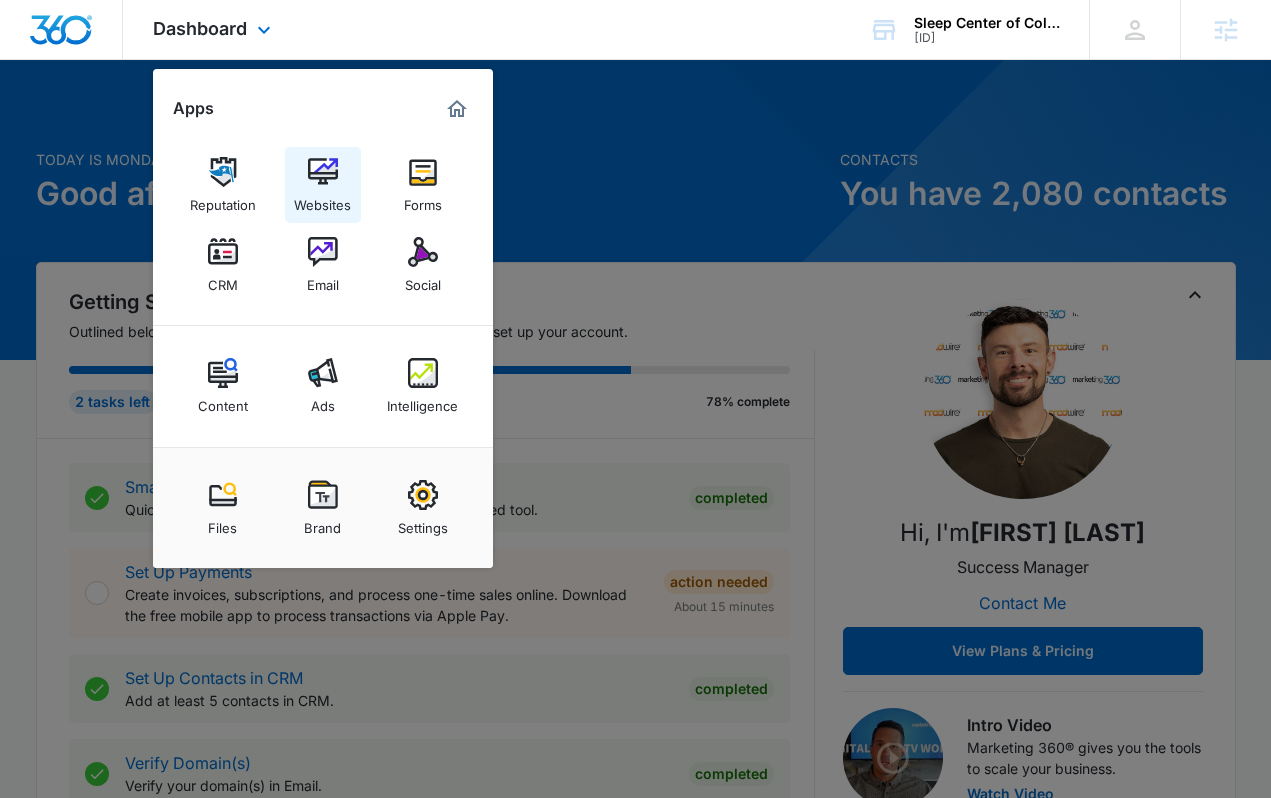 click at bounding box center [323, 172] 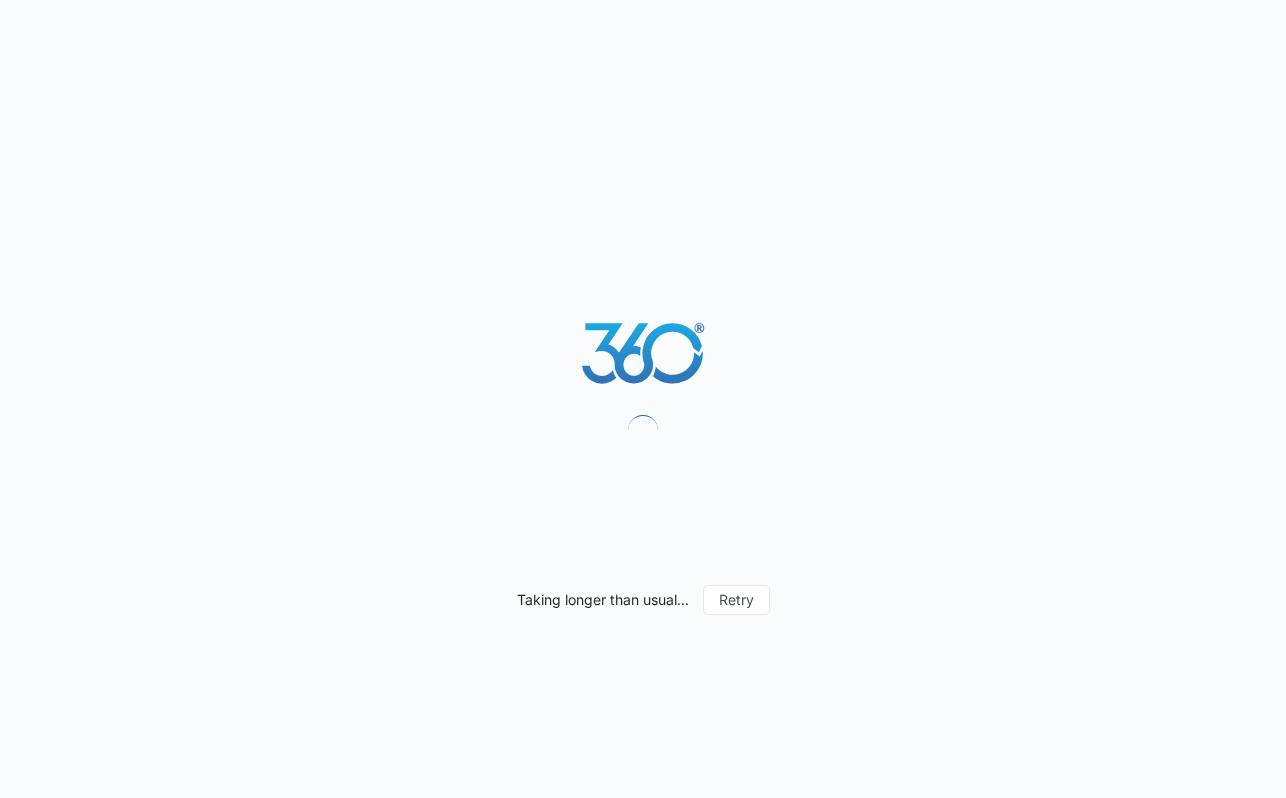 scroll, scrollTop: 0, scrollLeft: 0, axis: both 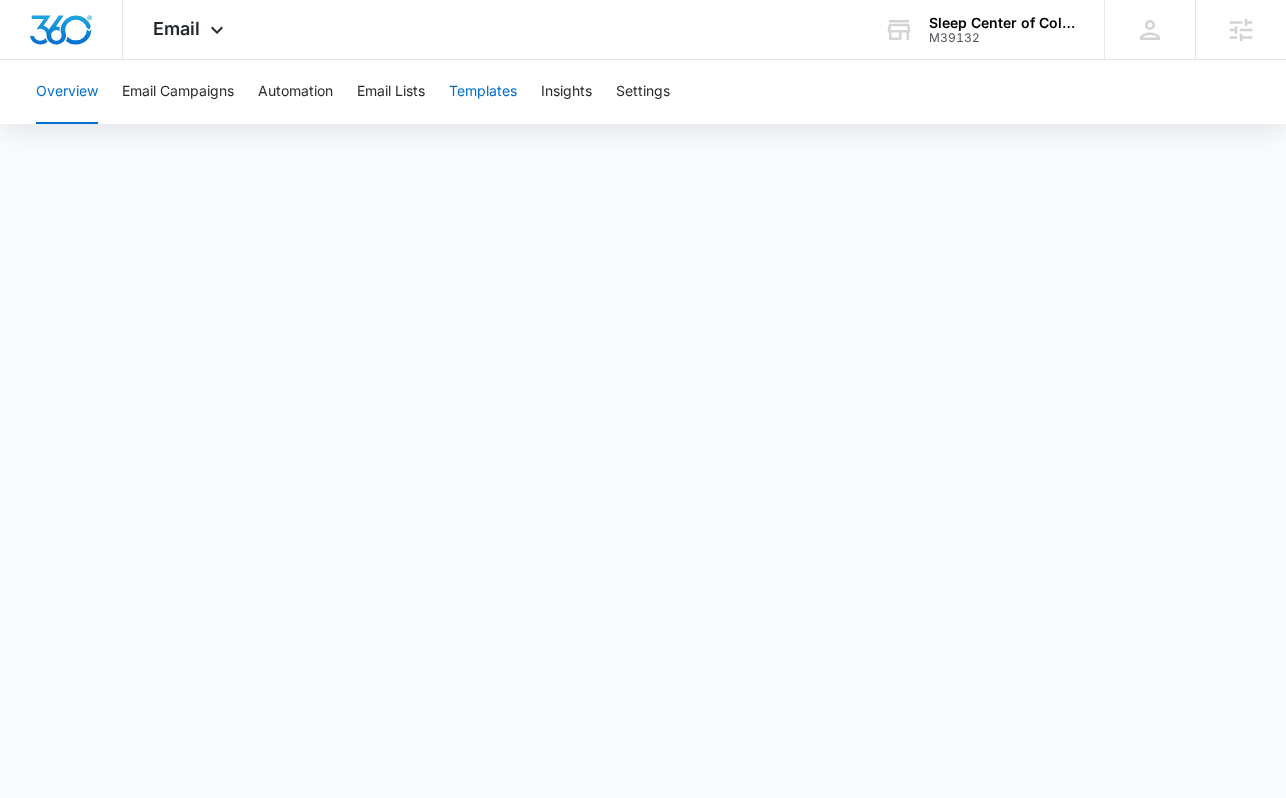 click on "Templates" at bounding box center [483, 92] 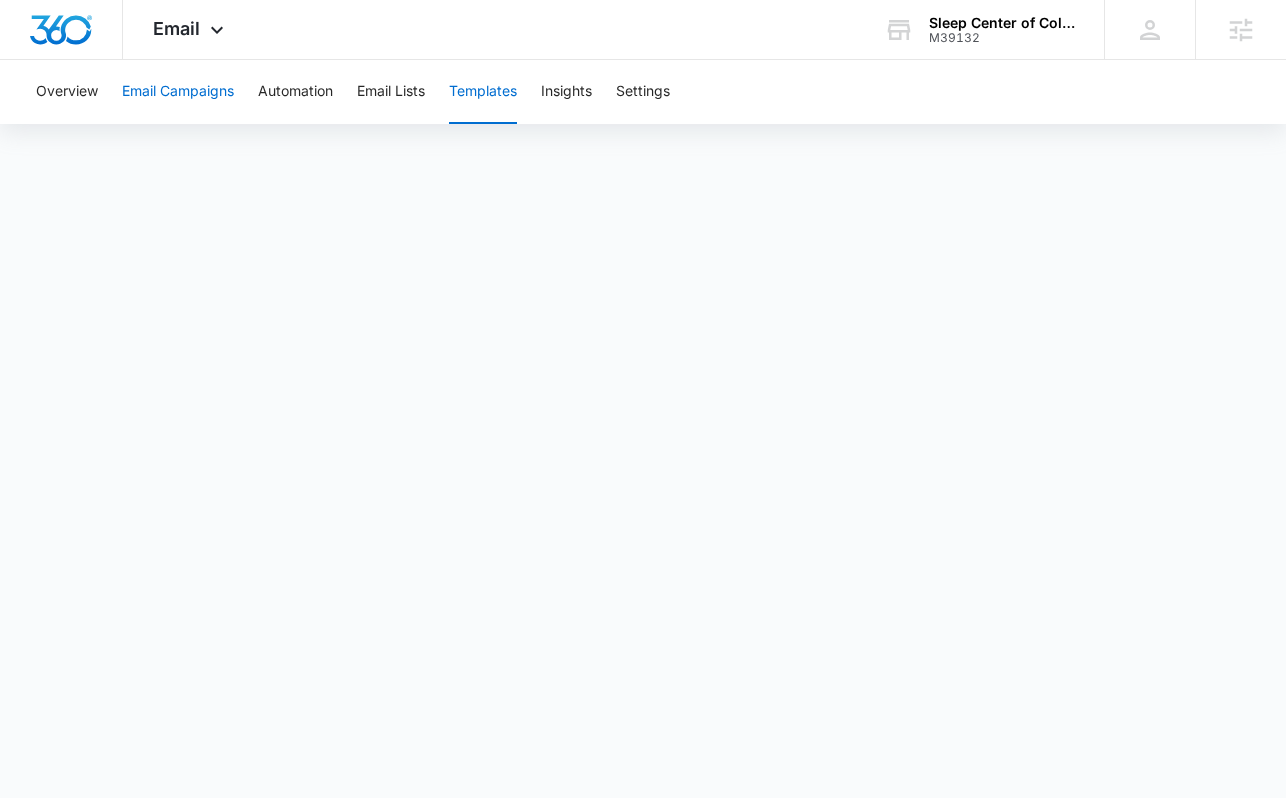 click on "Email Campaigns" at bounding box center (178, 92) 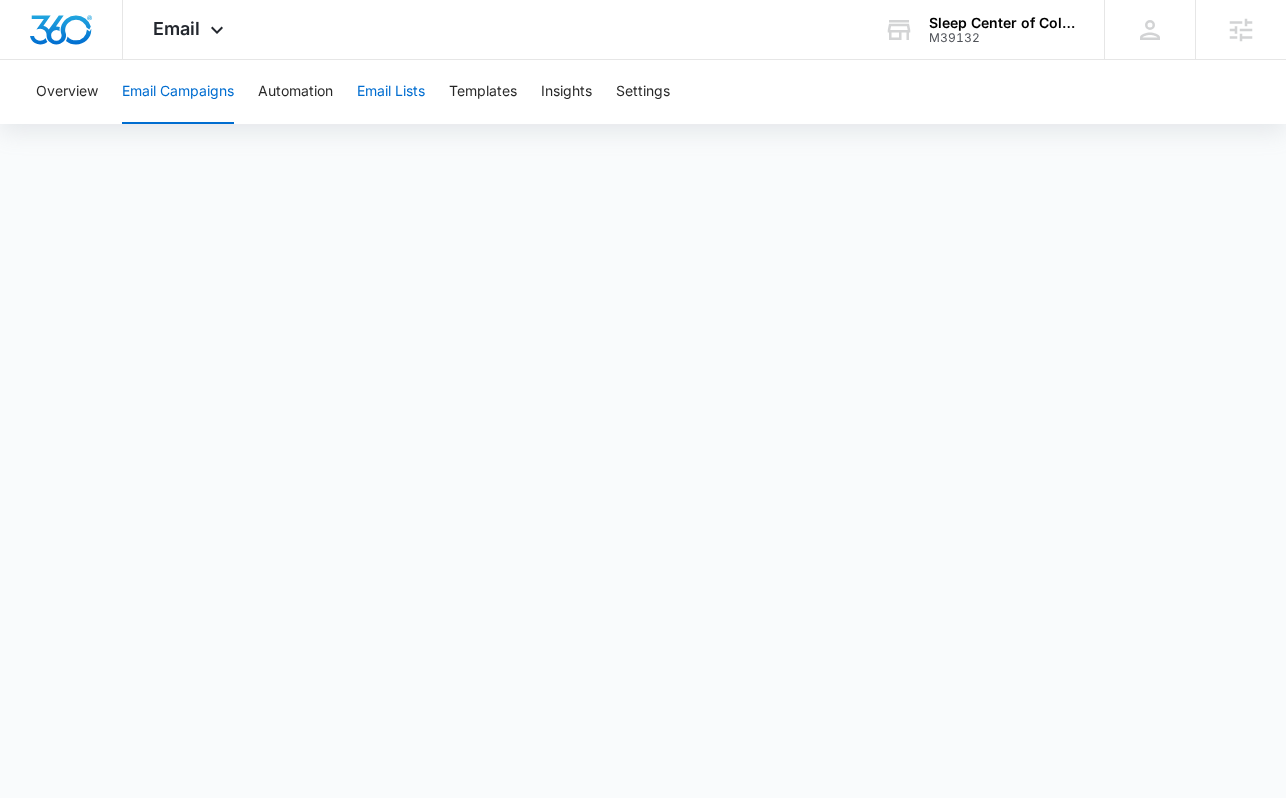 click on "Email Lists" at bounding box center [391, 92] 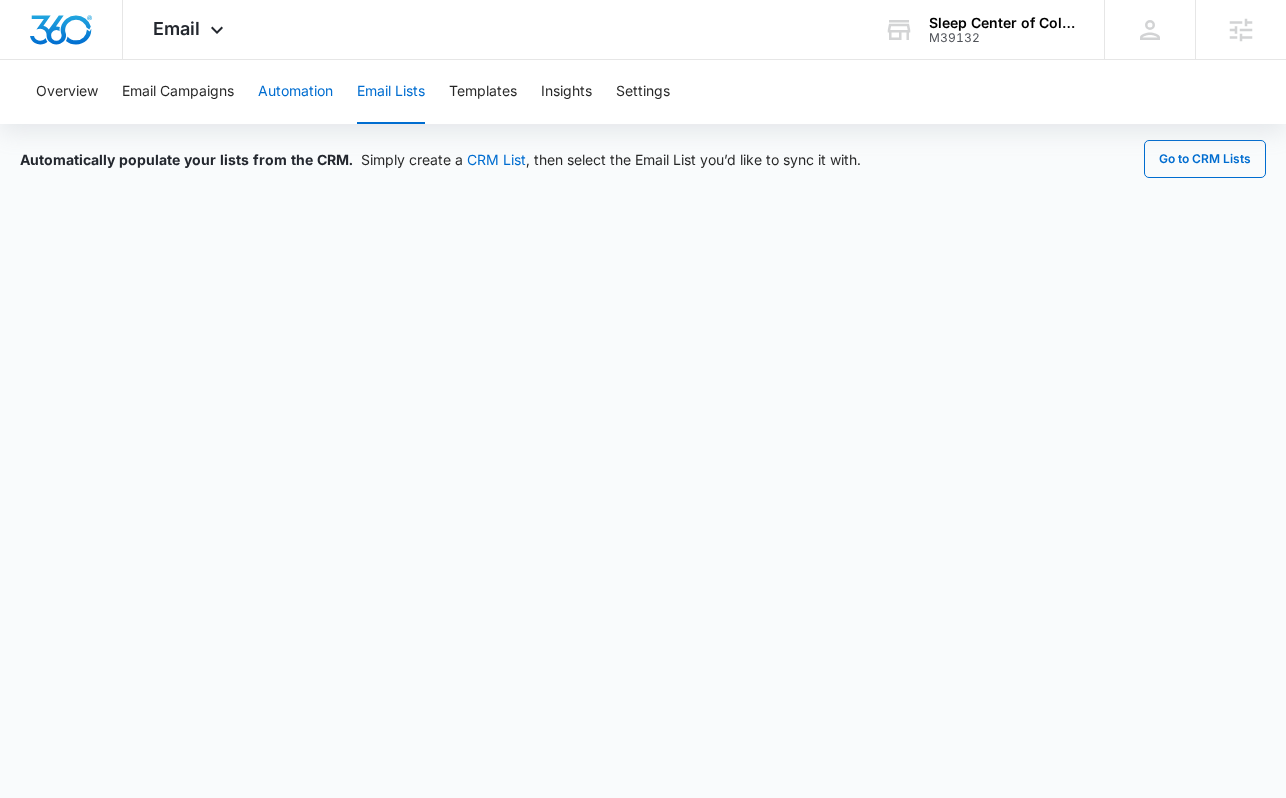 click on "Automation" at bounding box center (295, 92) 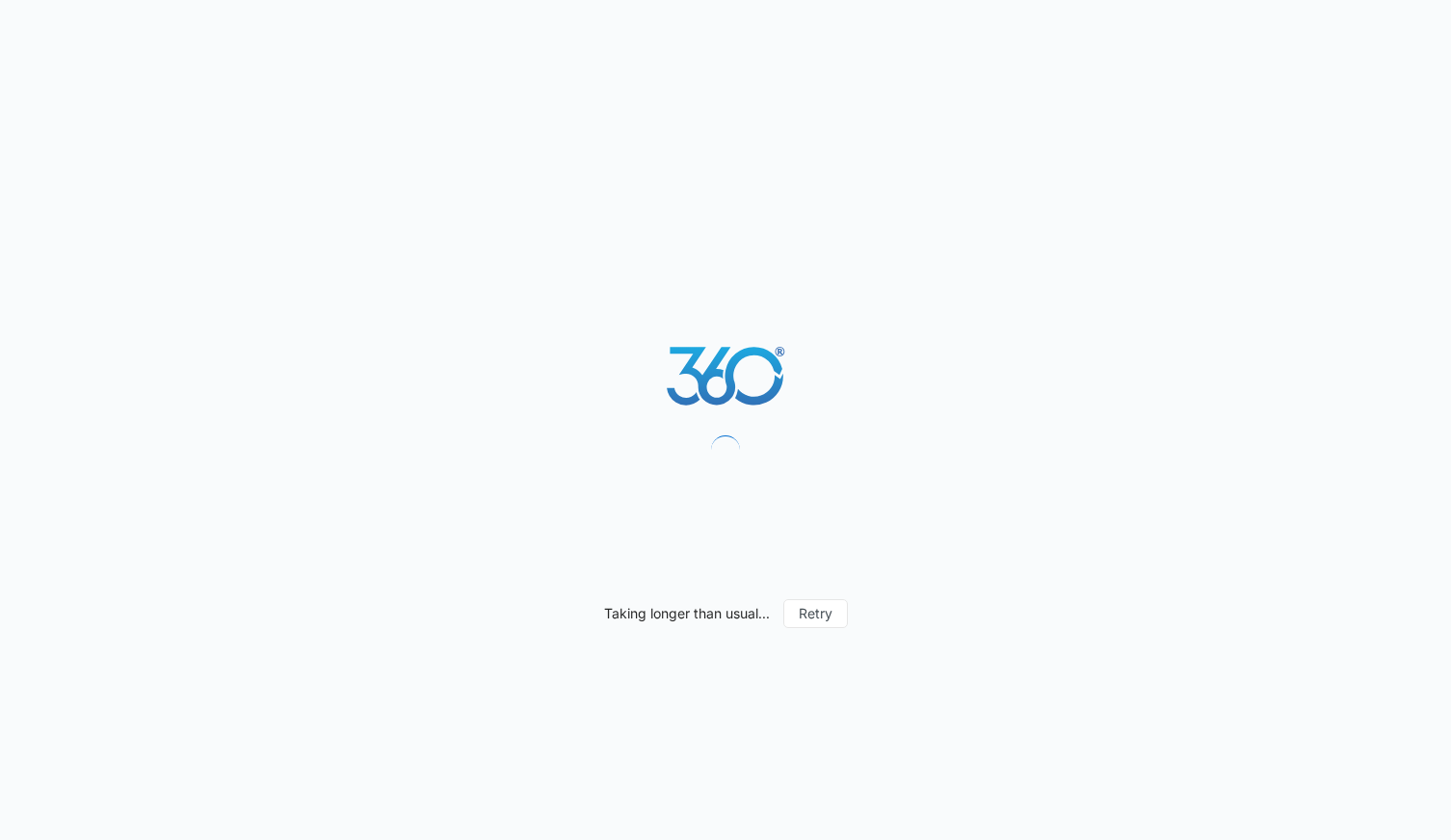 scroll, scrollTop: 0, scrollLeft: 0, axis: both 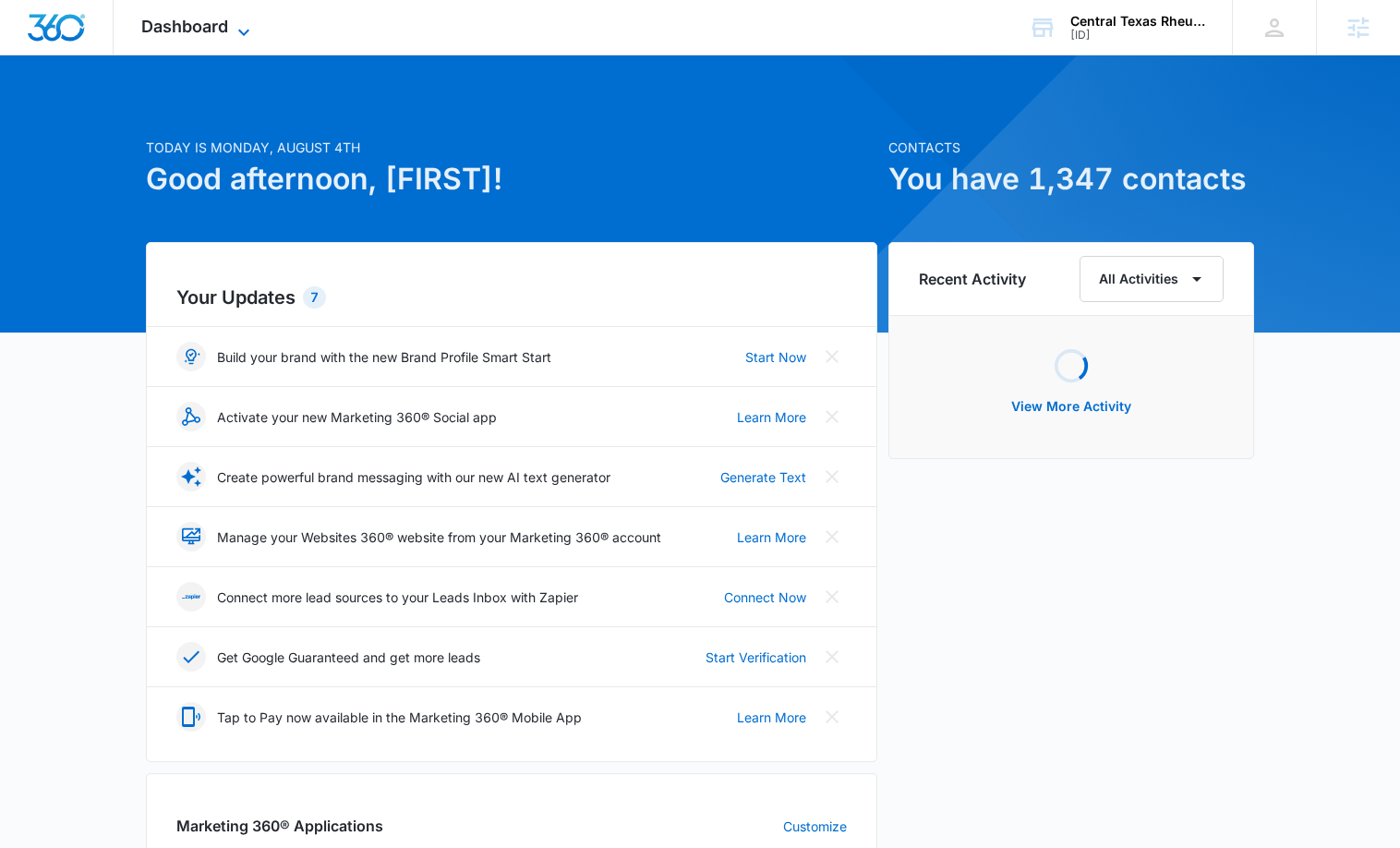 click on "Dashboard" at bounding box center [185, 26] 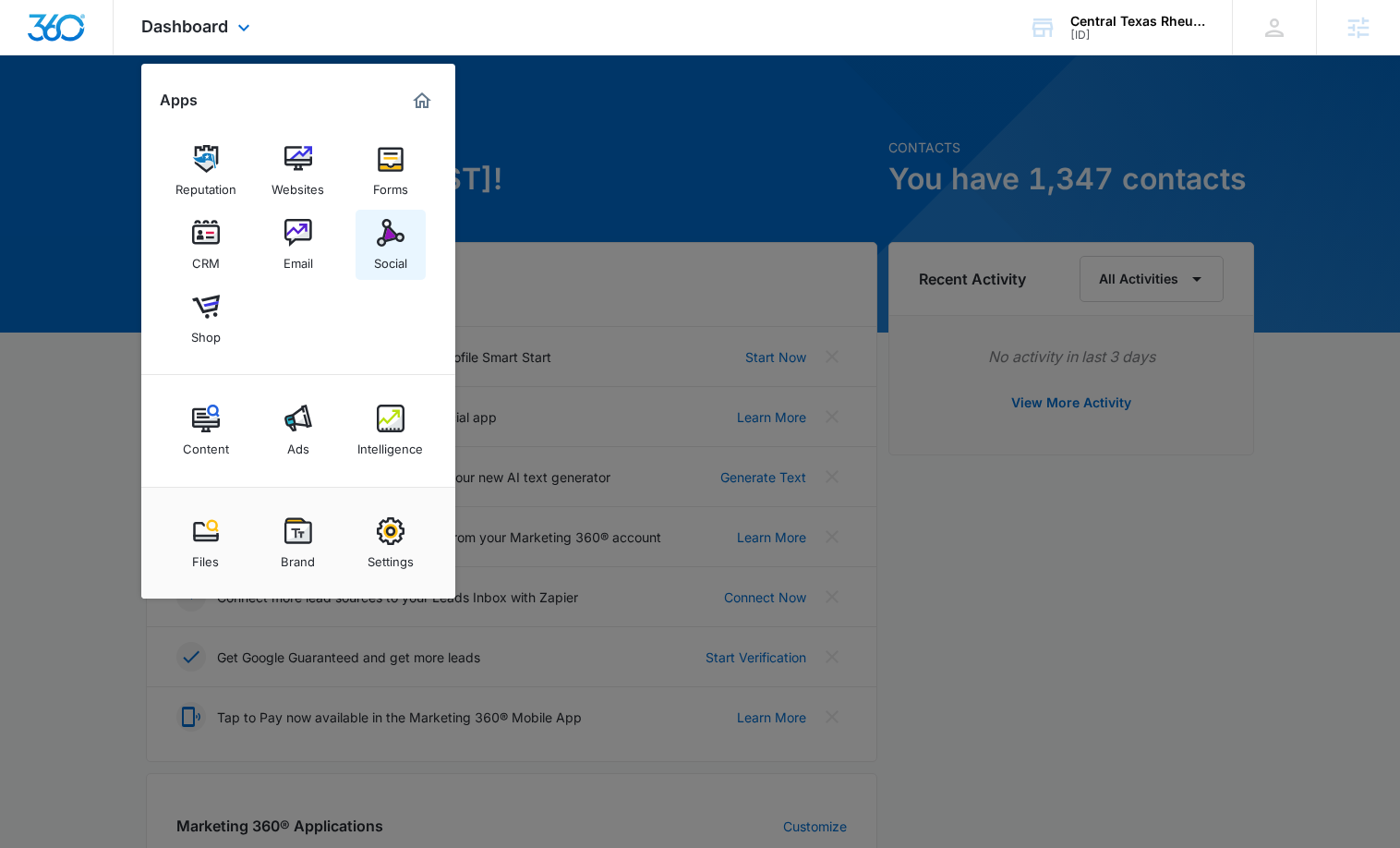 click on "Social" at bounding box center (391, 259) 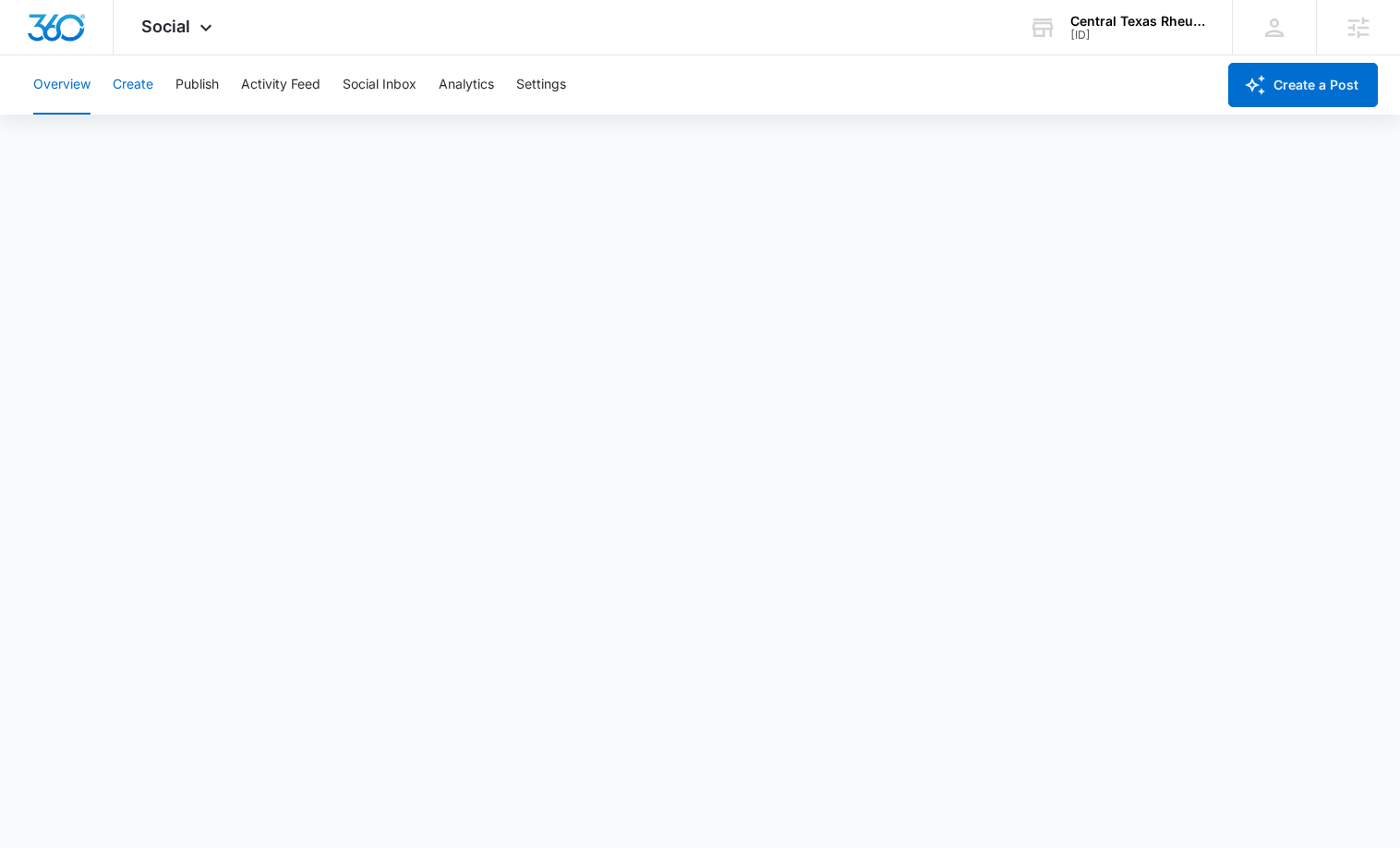 click on "Create" at bounding box center (133, 85) 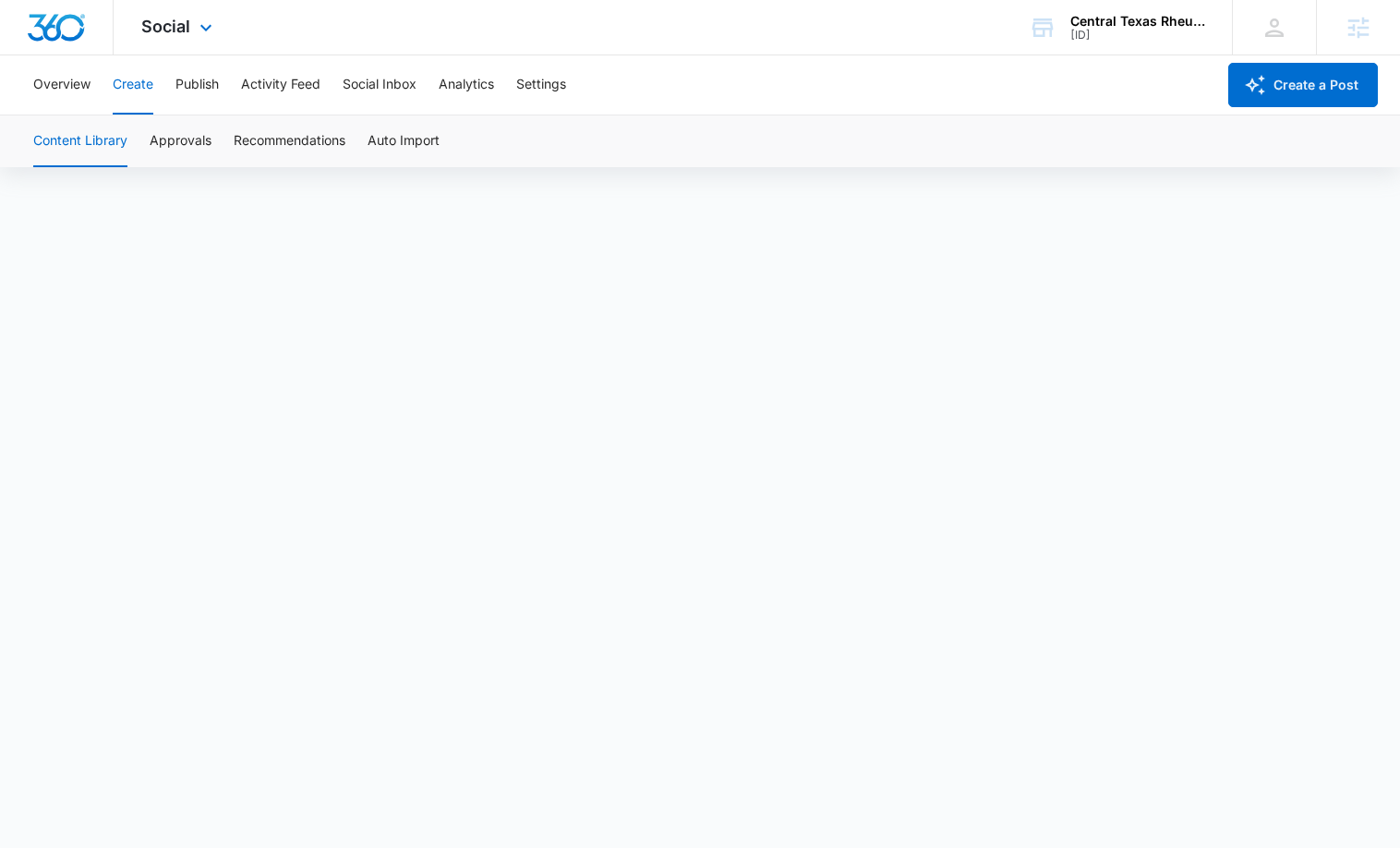 scroll, scrollTop: 13, scrollLeft: 0, axis: vertical 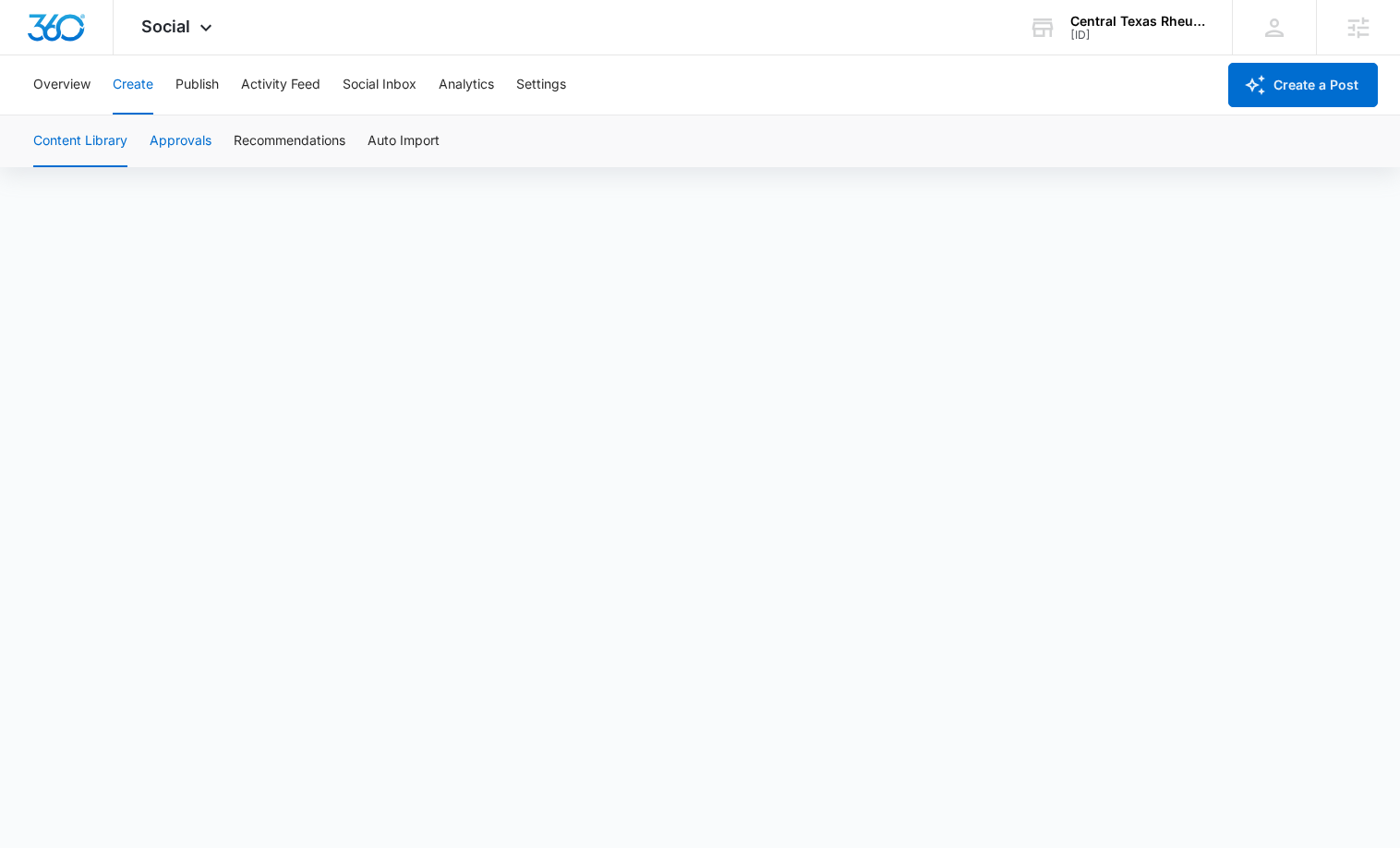 click on "Approvals" at bounding box center (180, 141) 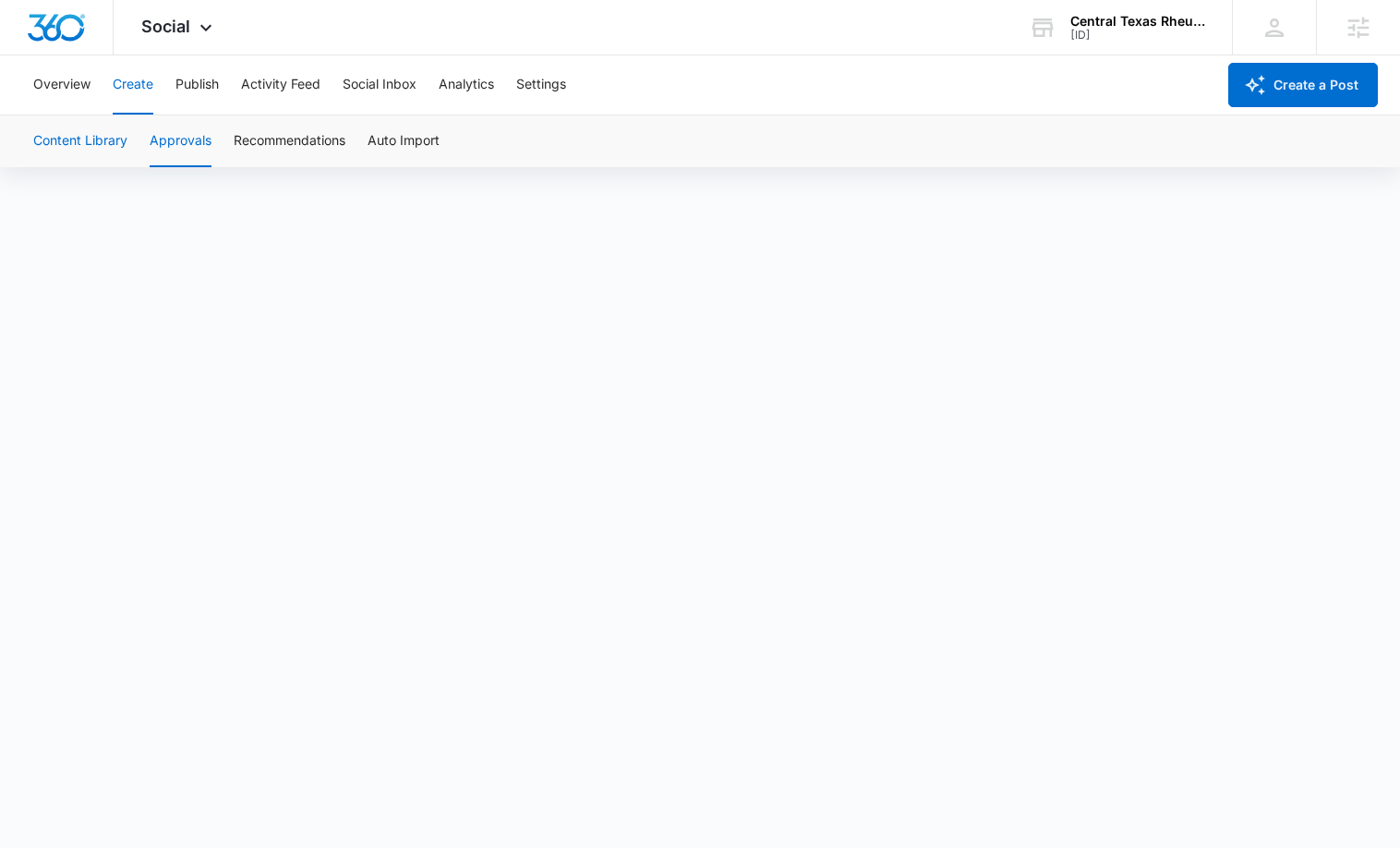 click on "Content Library" at bounding box center [80, 141] 